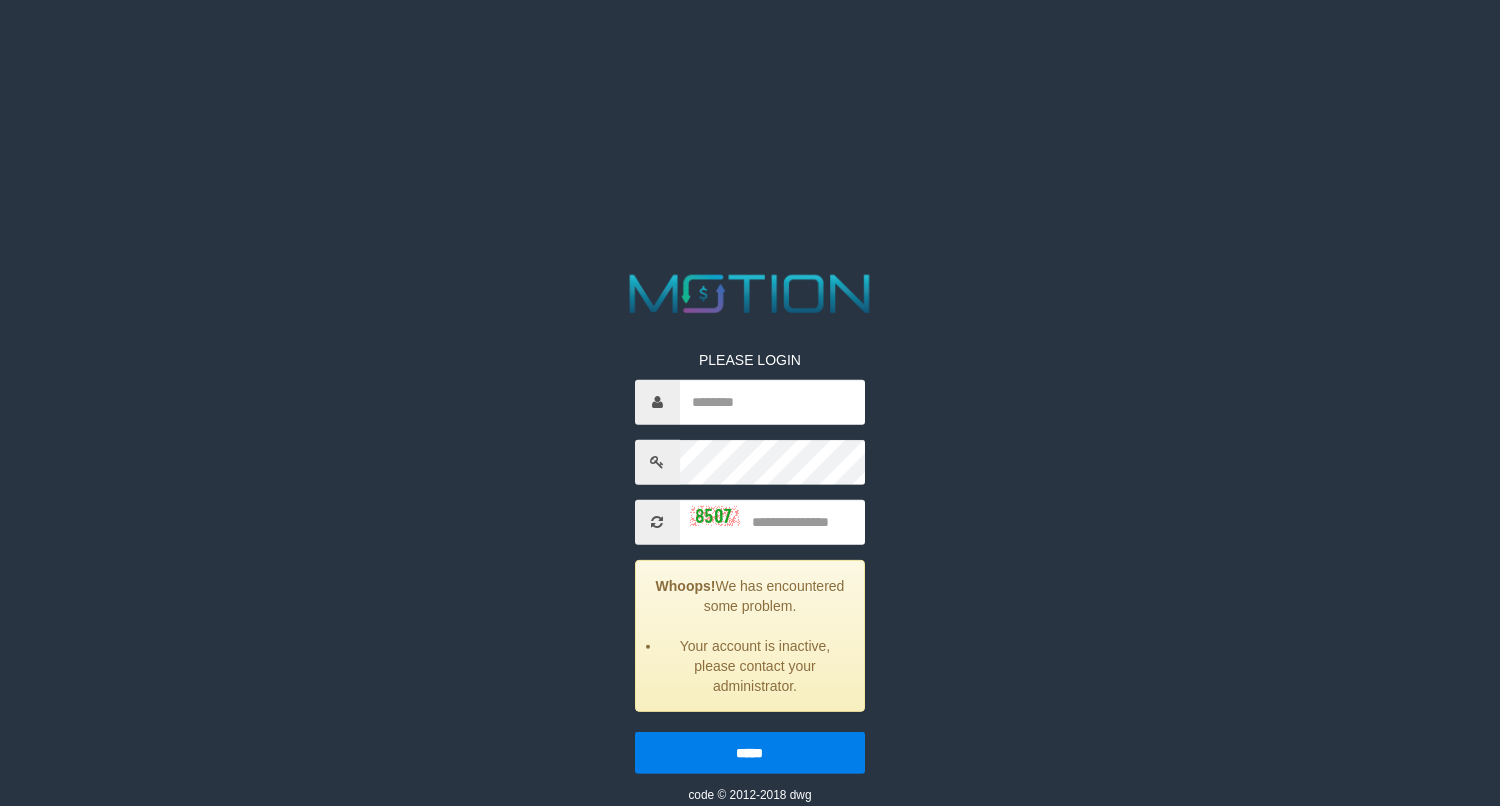 scroll, scrollTop: 0, scrollLeft: 0, axis: both 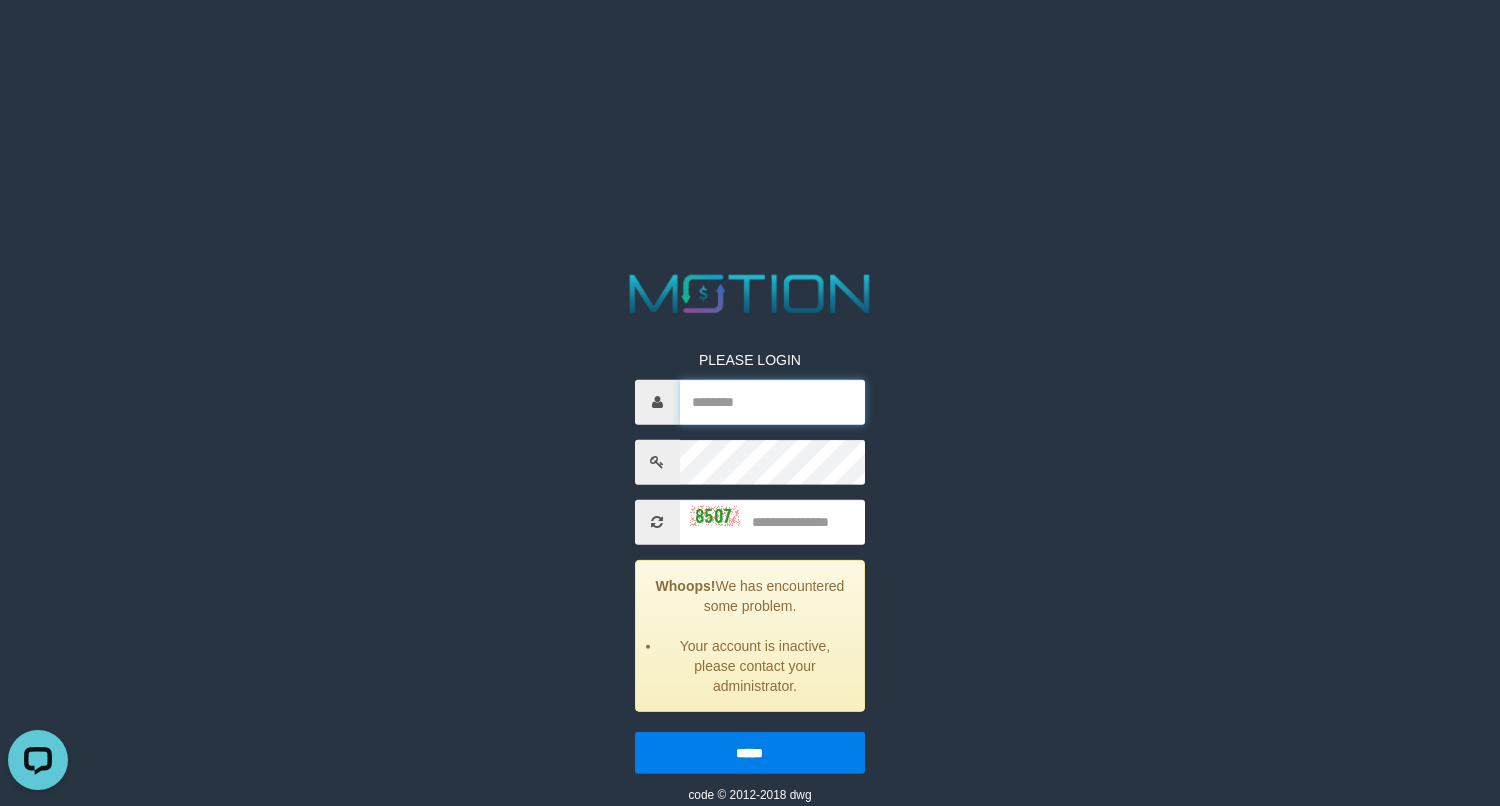type on "********" 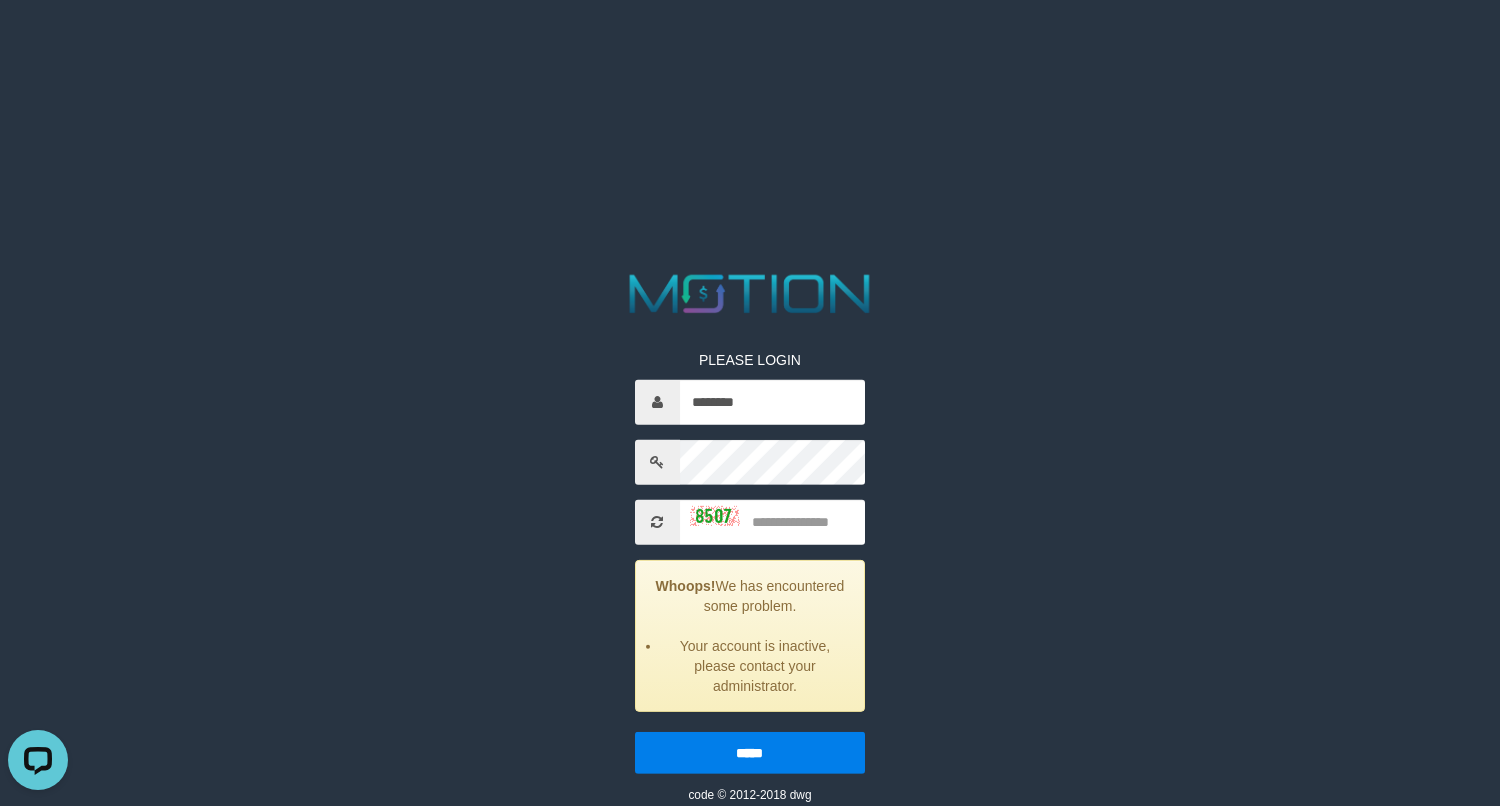 drag, startPoint x: 1036, startPoint y: 172, endPoint x: 1032, endPoint y: 145, distance: 27.294687 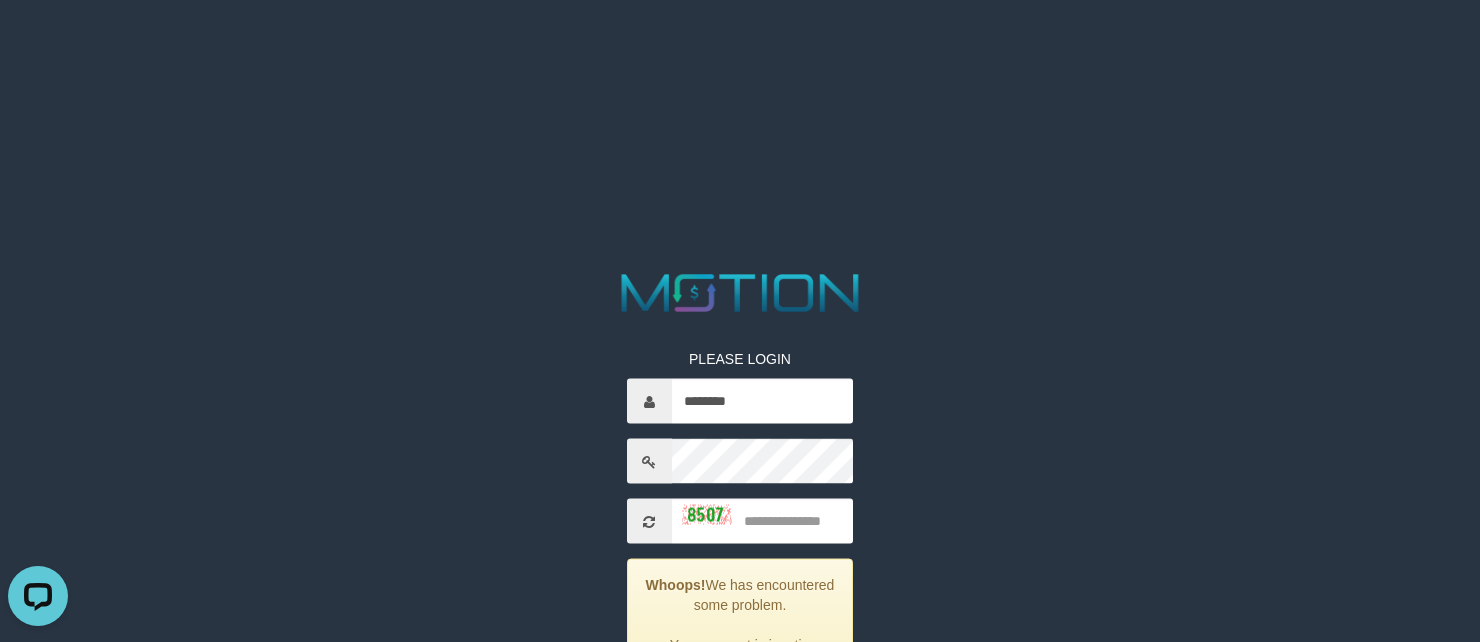 scroll, scrollTop: 161, scrollLeft: 0, axis: vertical 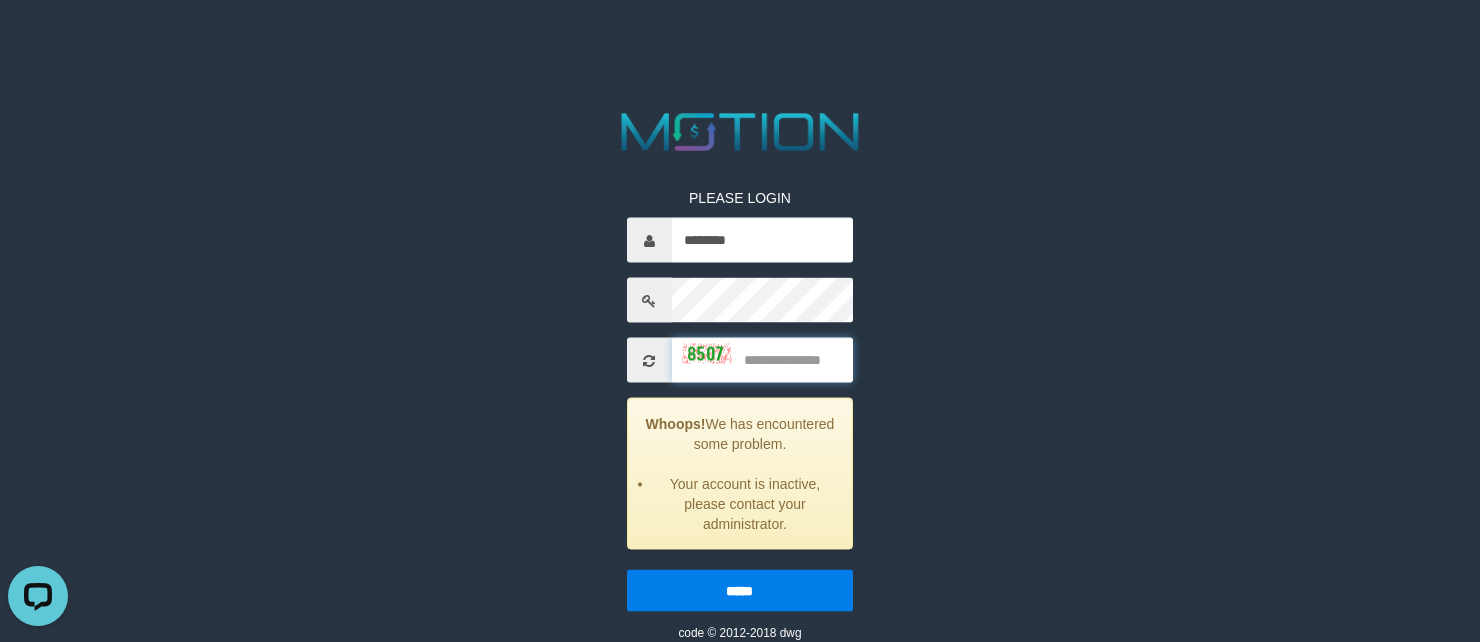 click at bounding box center [763, 360] 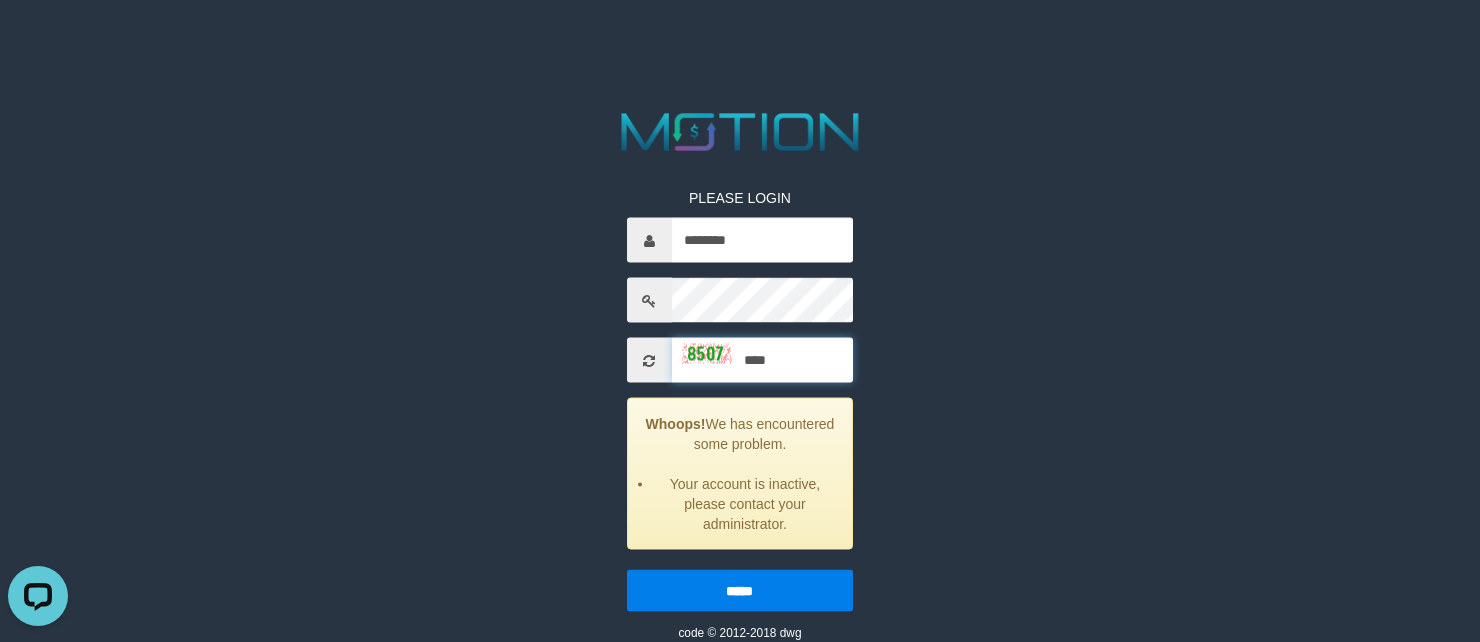 type on "****" 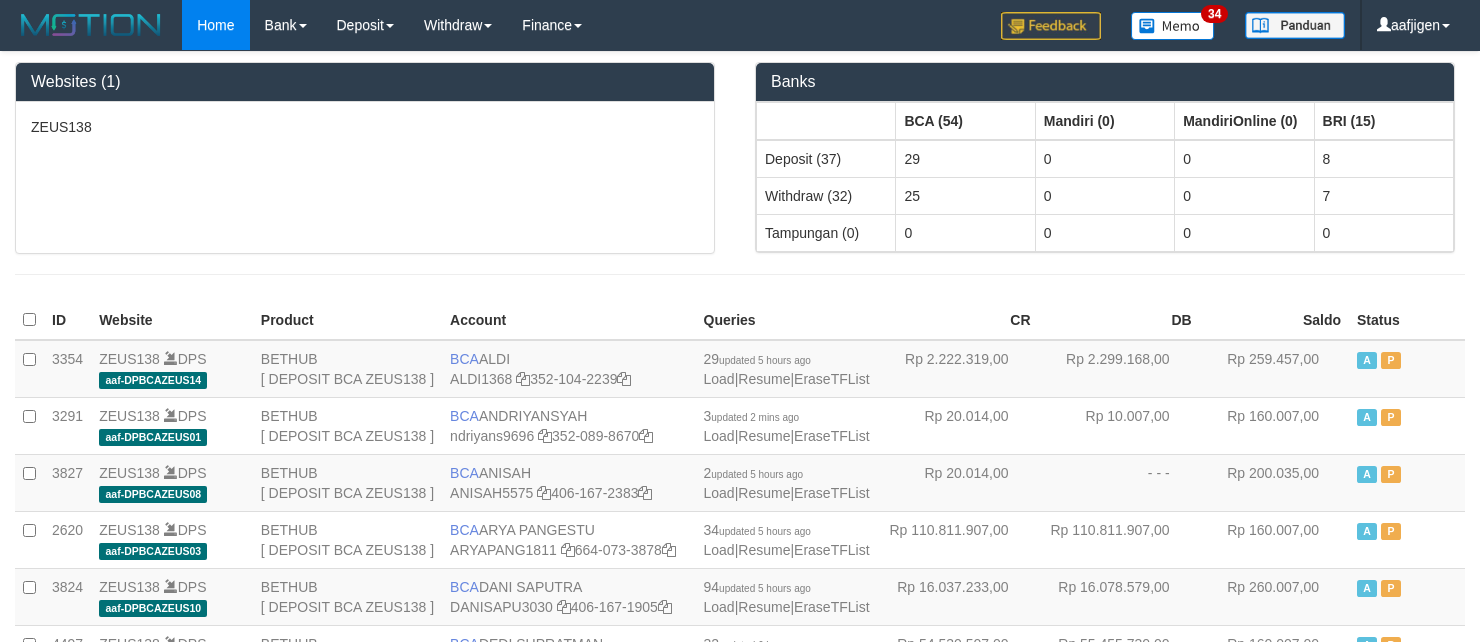 scroll, scrollTop: 0, scrollLeft: 0, axis: both 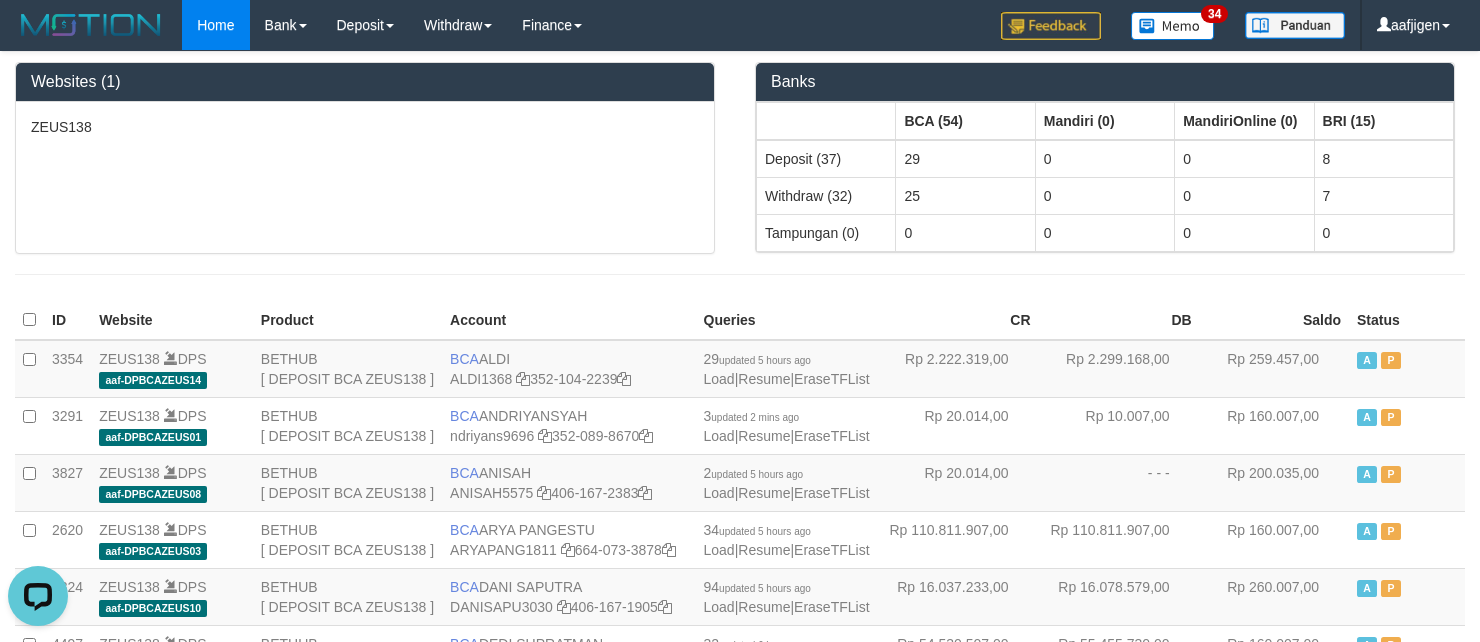 click on "CR" at bounding box center [958, 320] 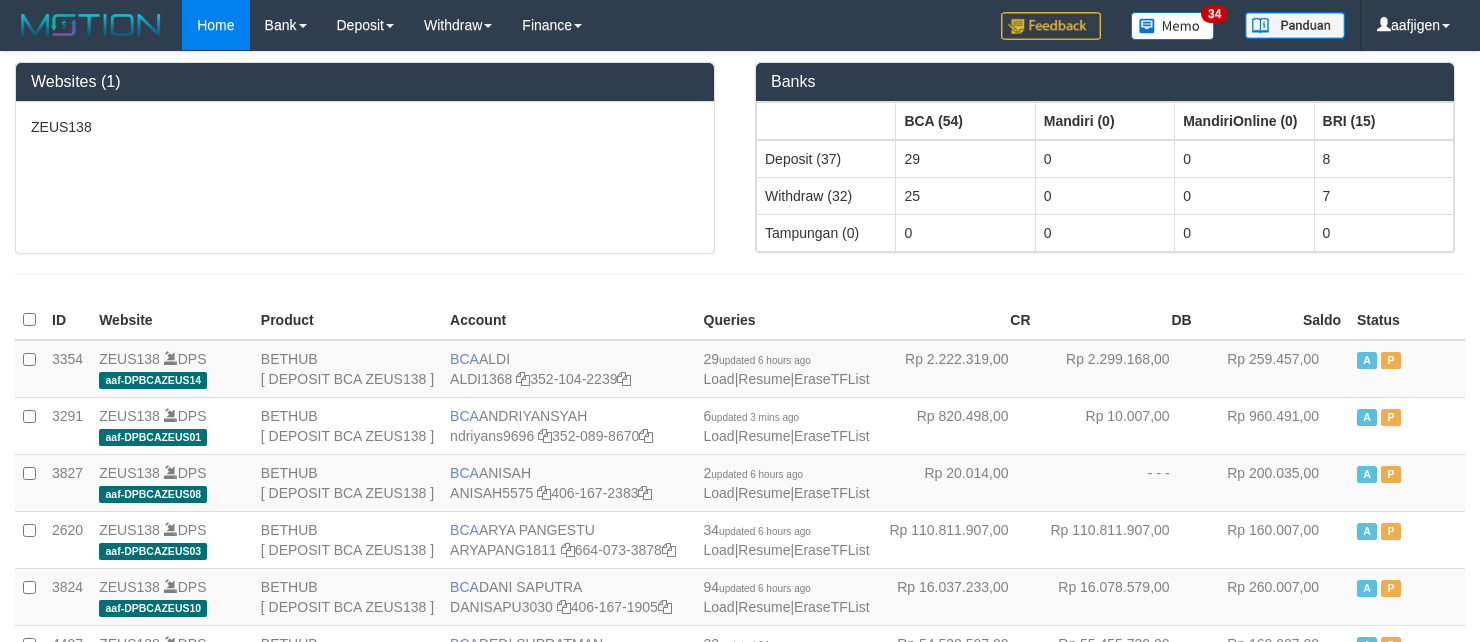 scroll, scrollTop: 1677, scrollLeft: 0, axis: vertical 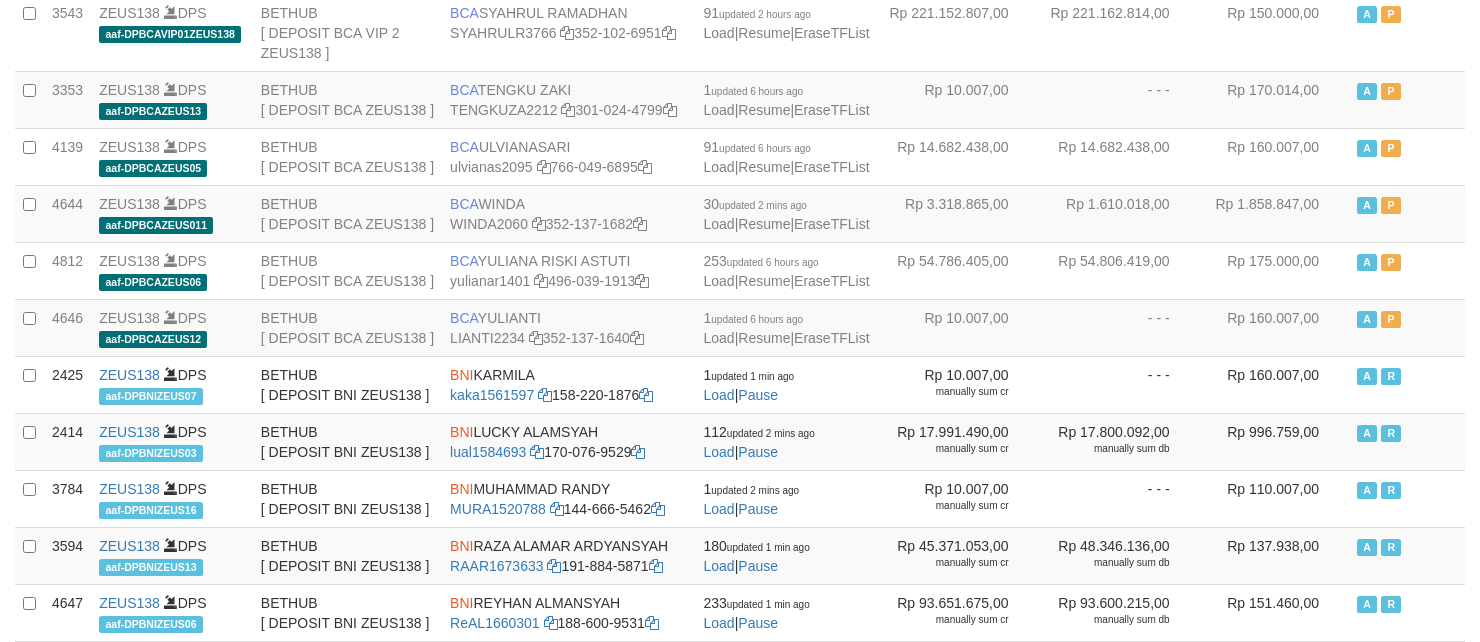 click on "suleman1027" at bounding box center (492, -81) 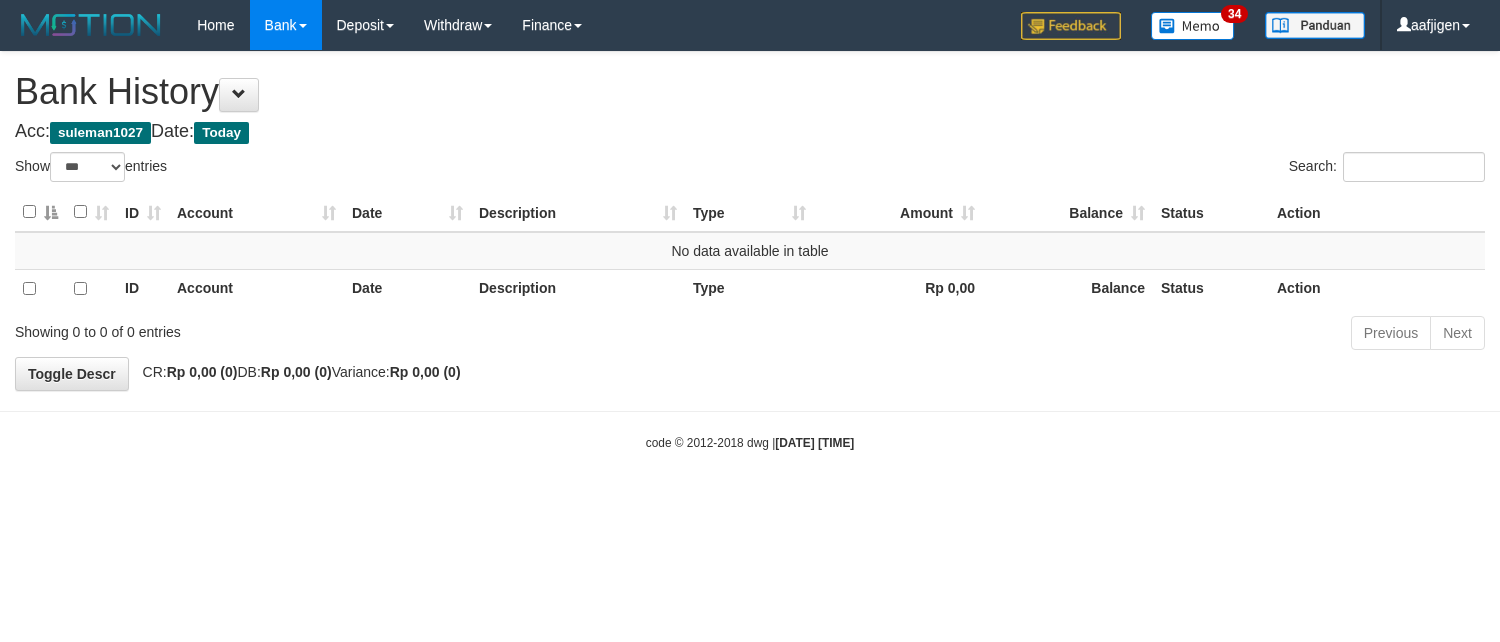 select on "***" 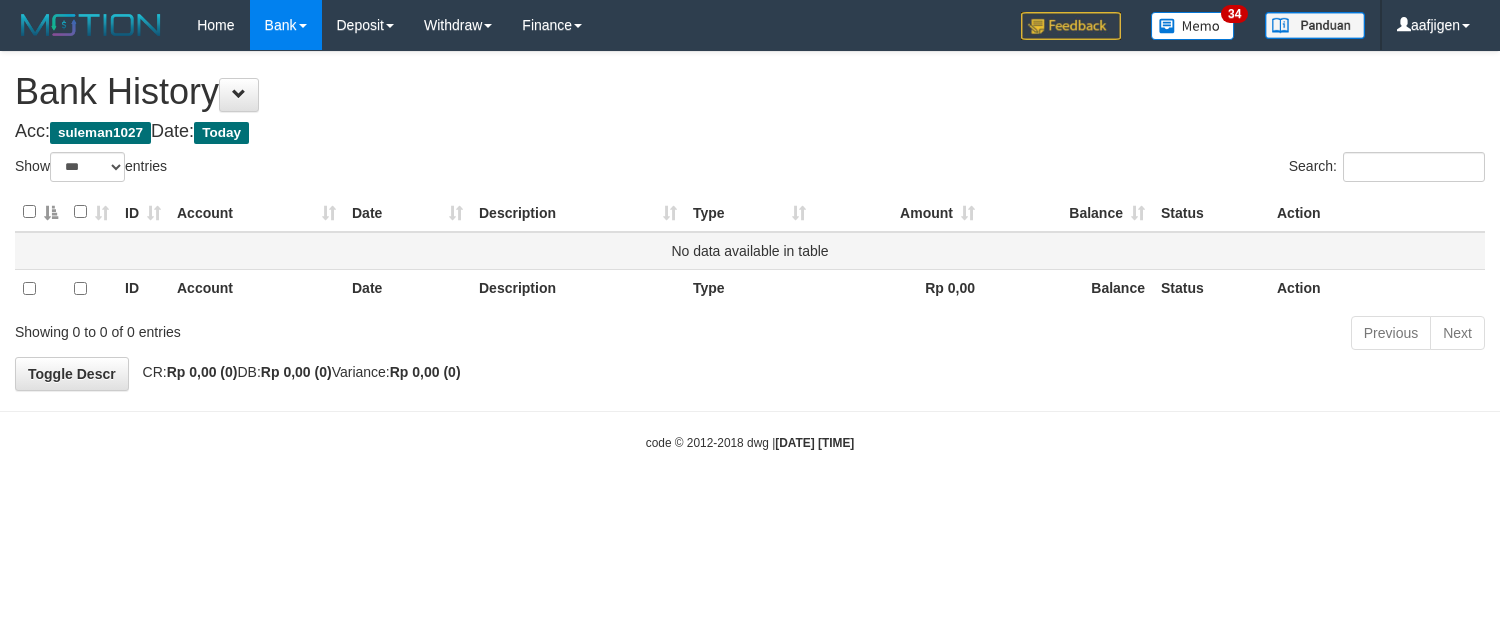 scroll, scrollTop: 0, scrollLeft: 0, axis: both 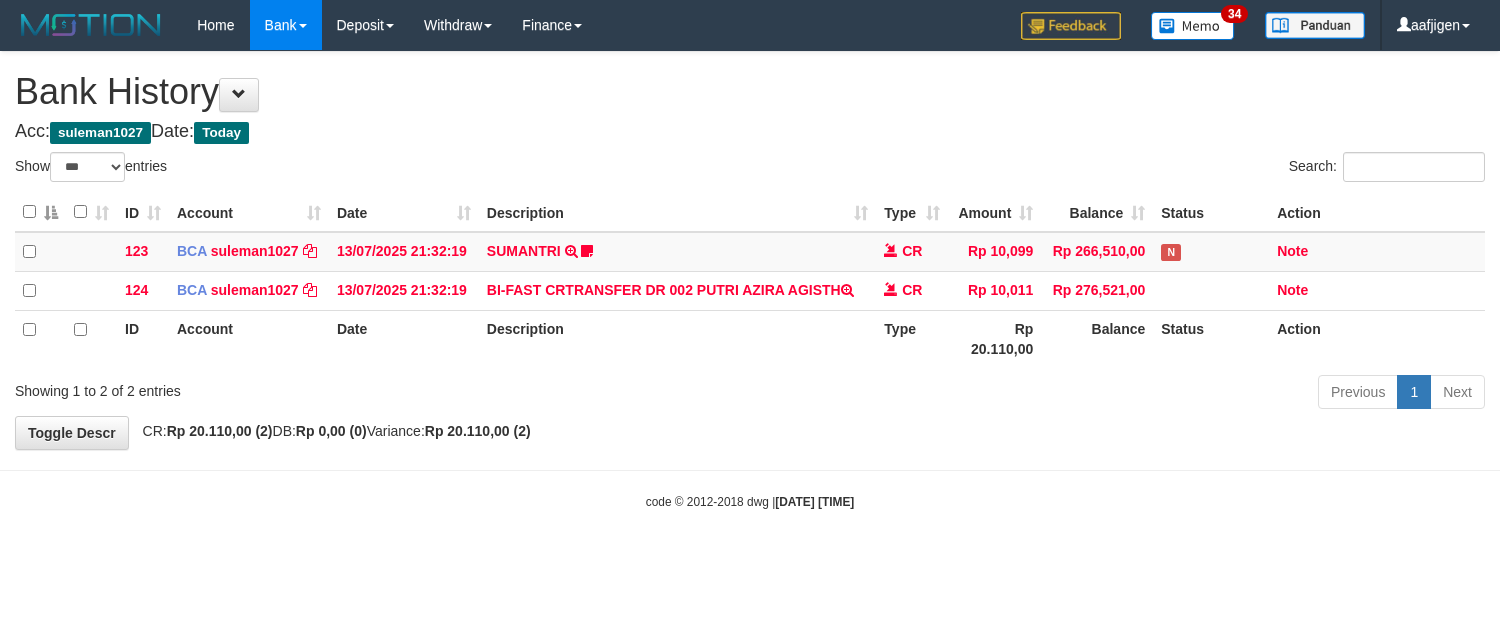 select on "***" 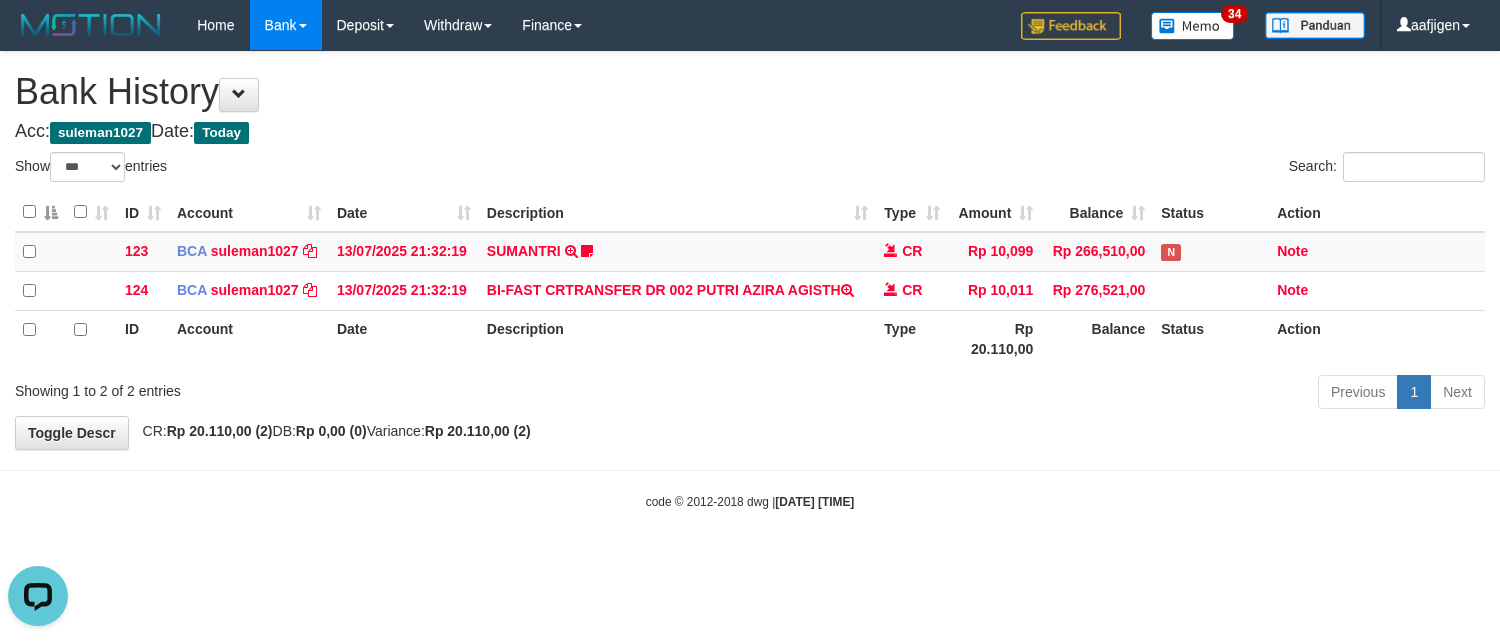 scroll, scrollTop: 0, scrollLeft: 0, axis: both 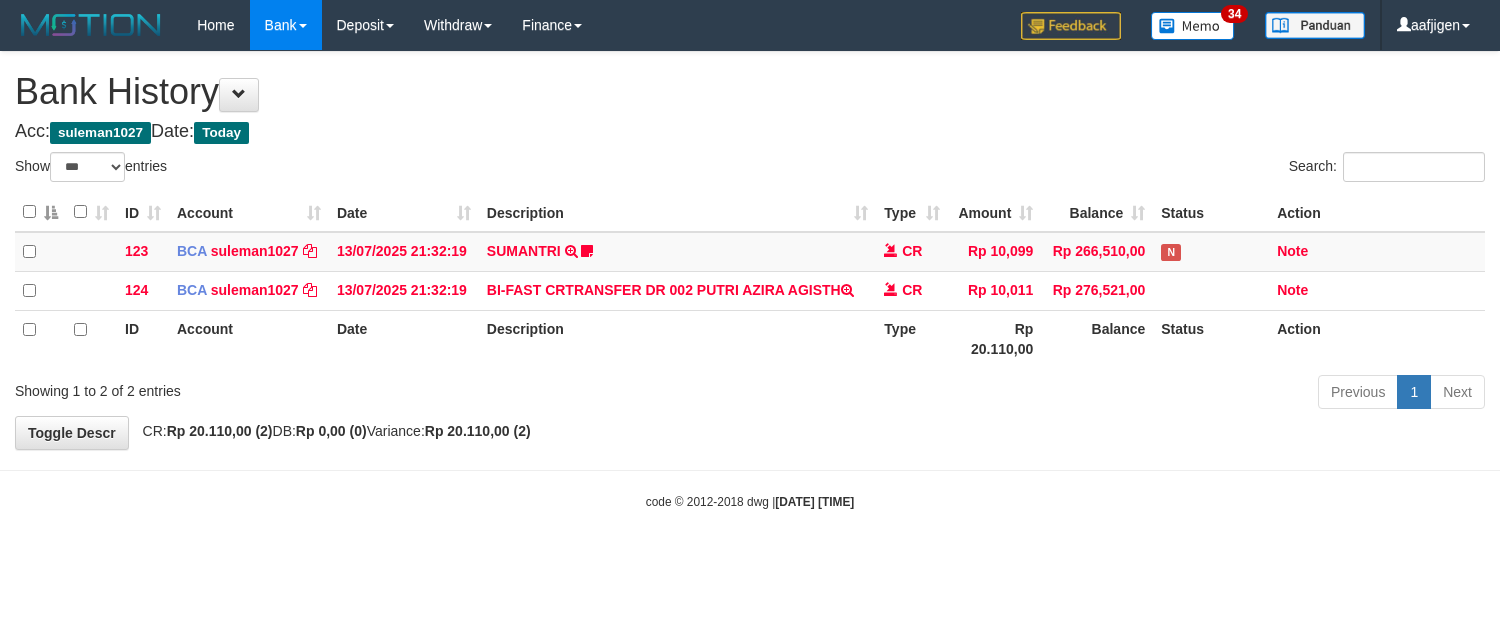 select on "***" 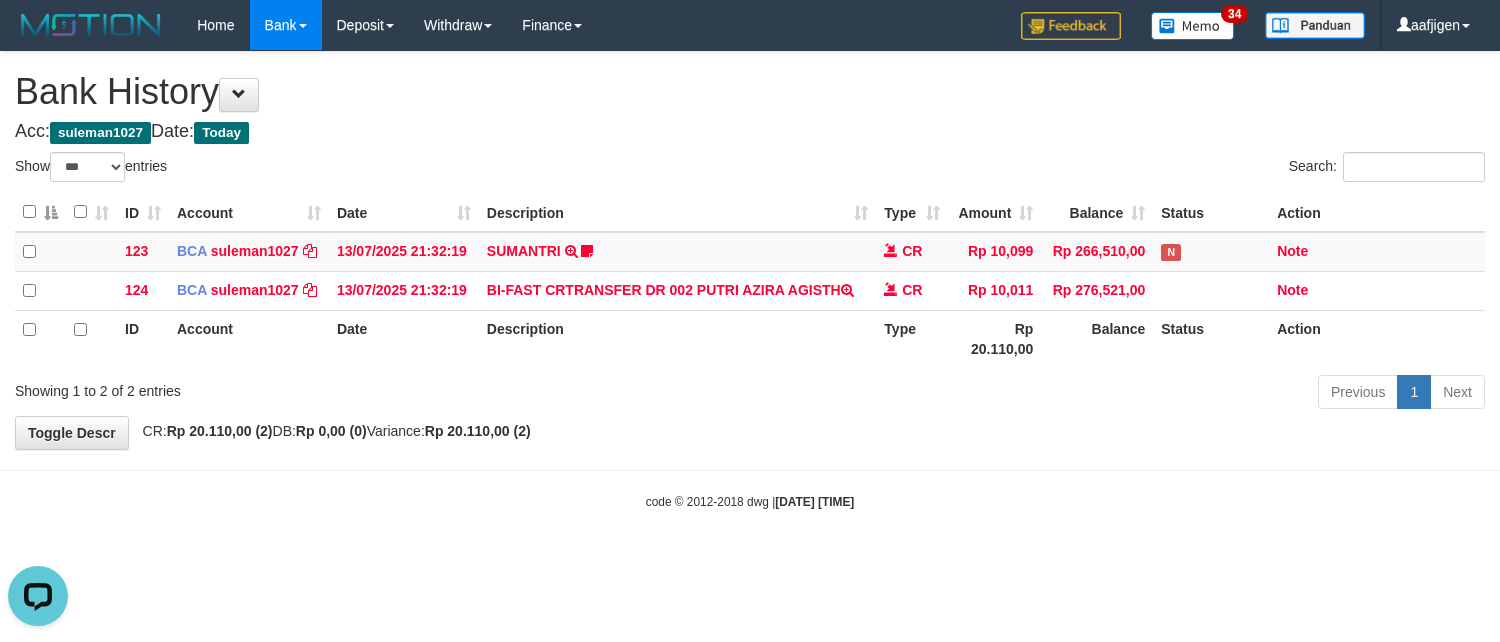 scroll, scrollTop: 0, scrollLeft: 0, axis: both 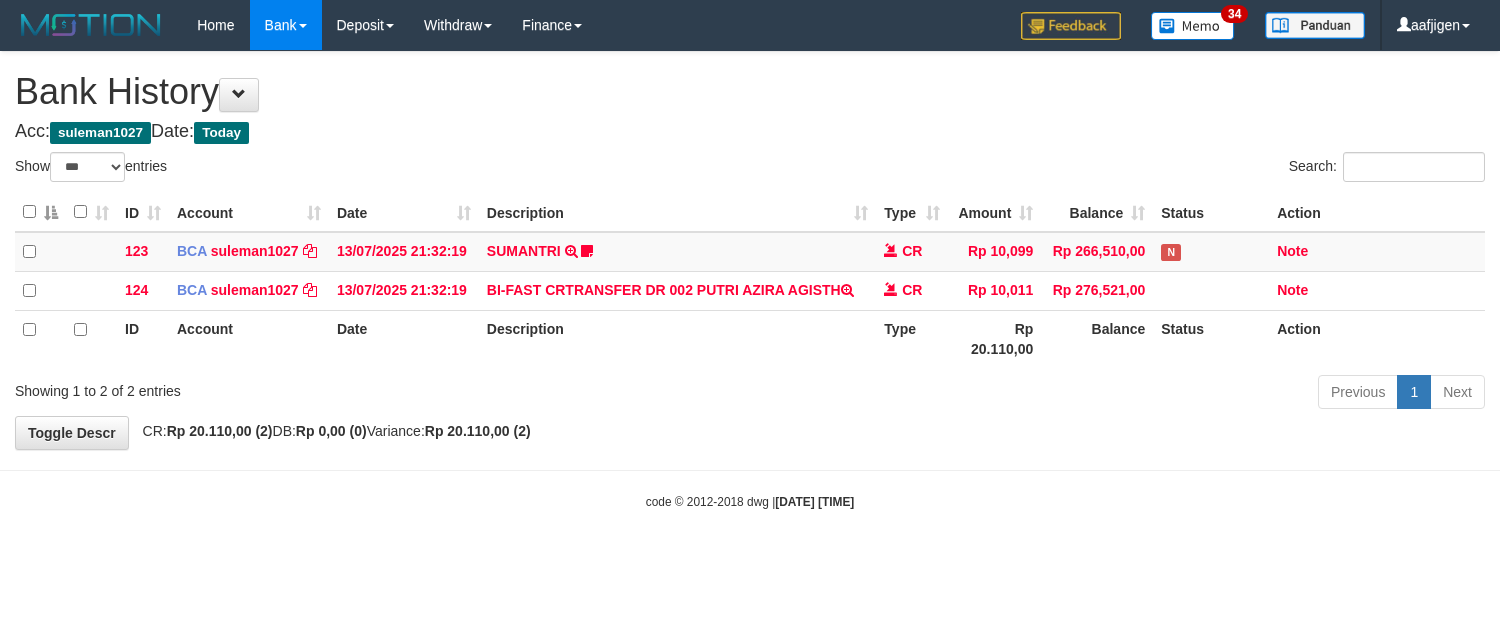 select on "***" 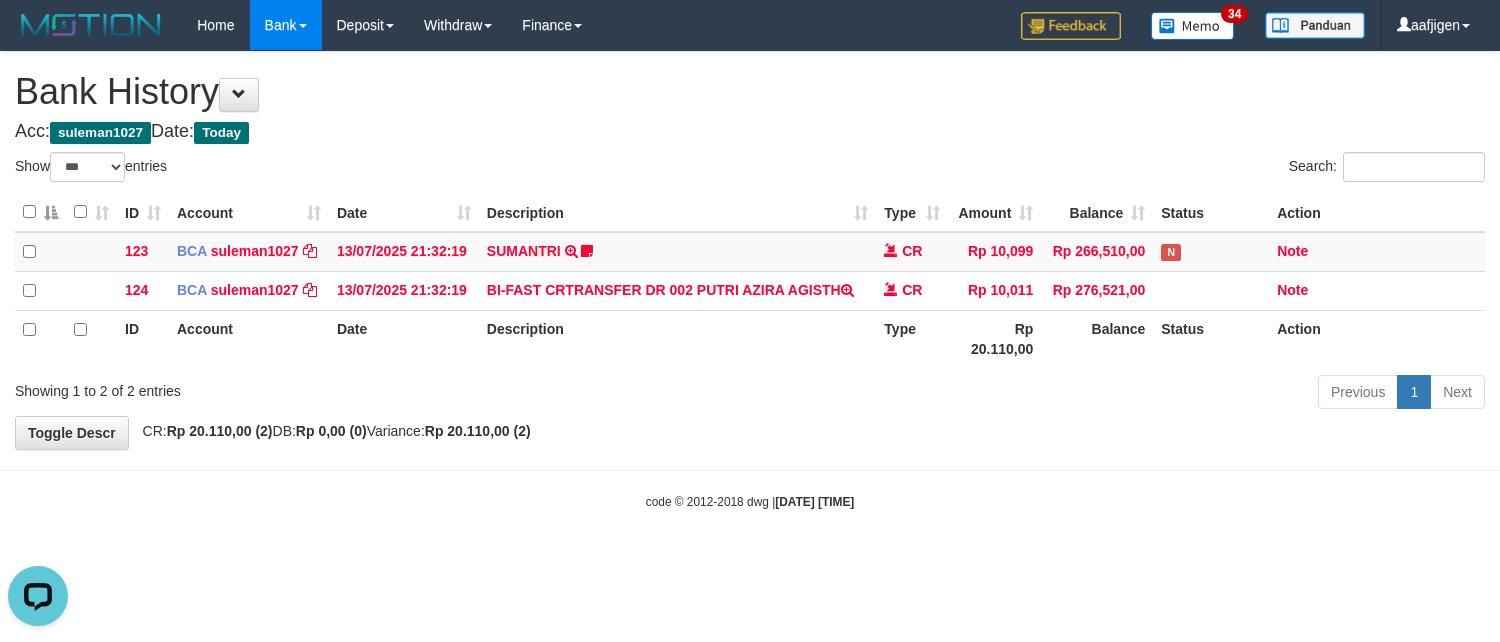 scroll, scrollTop: 0, scrollLeft: 0, axis: both 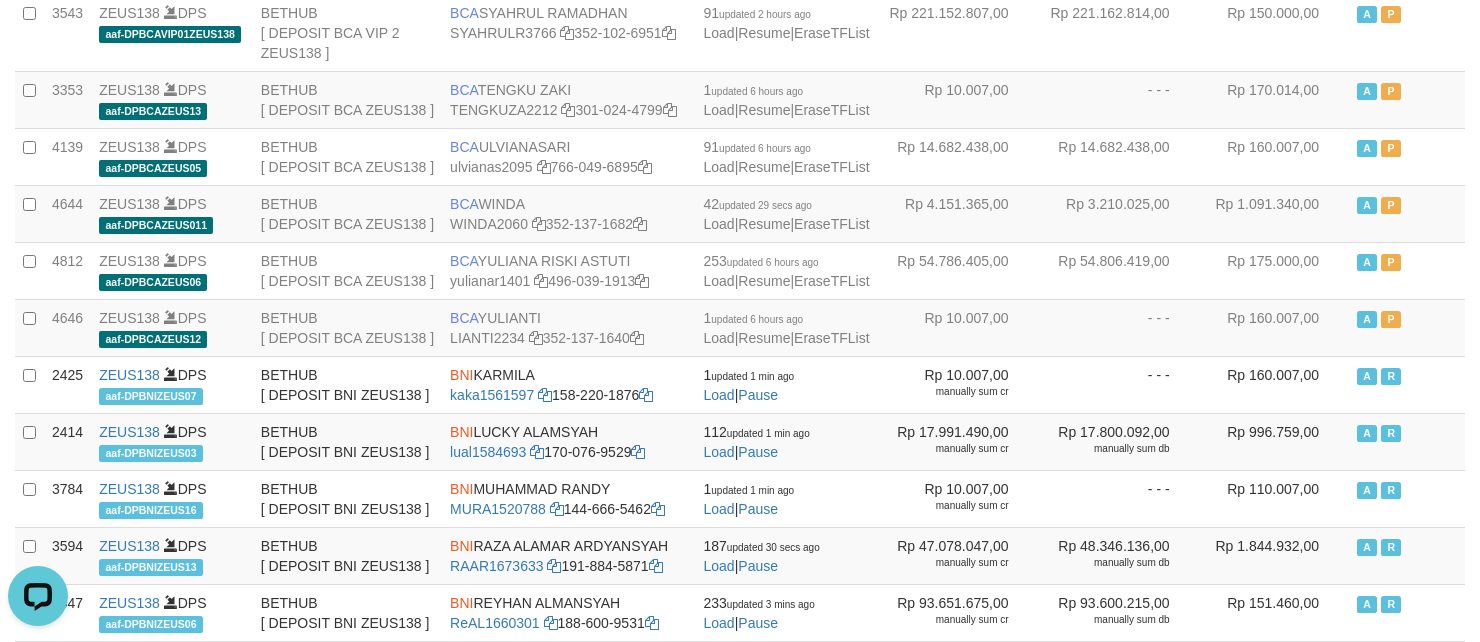 click on "suleman1027" at bounding box center (492, -81) 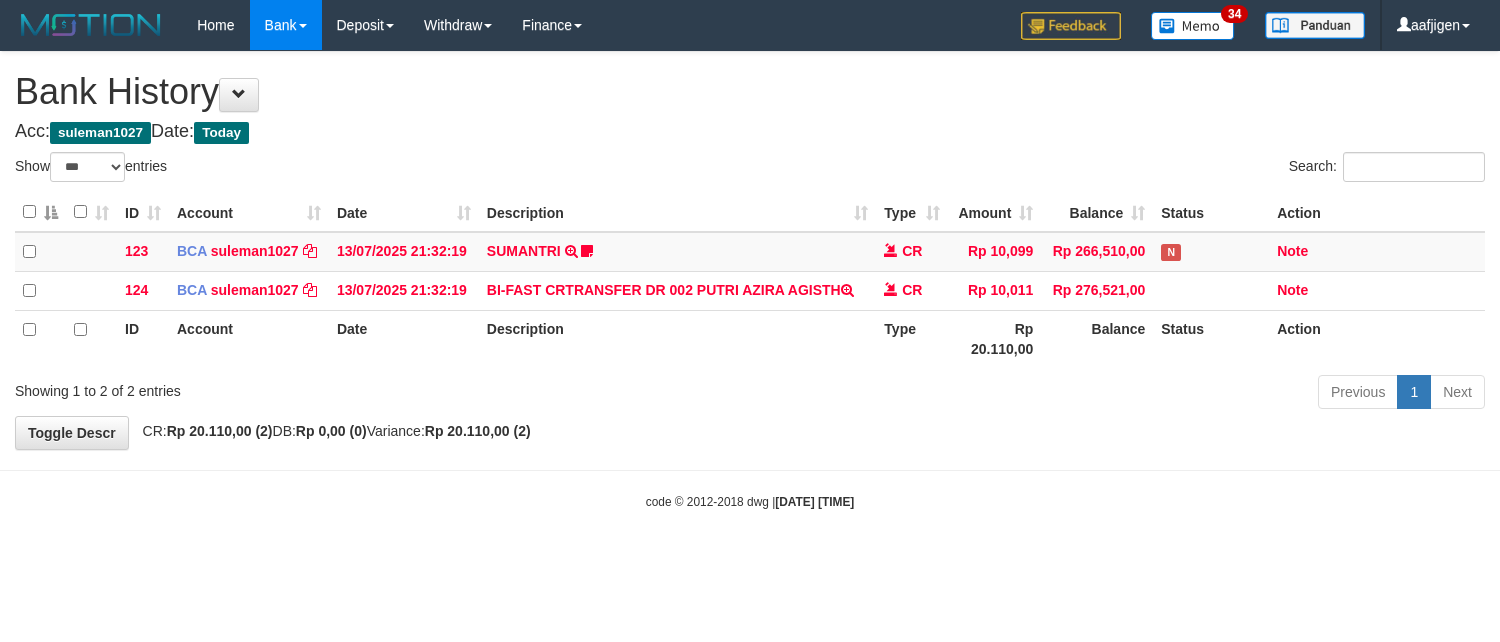 select on "***" 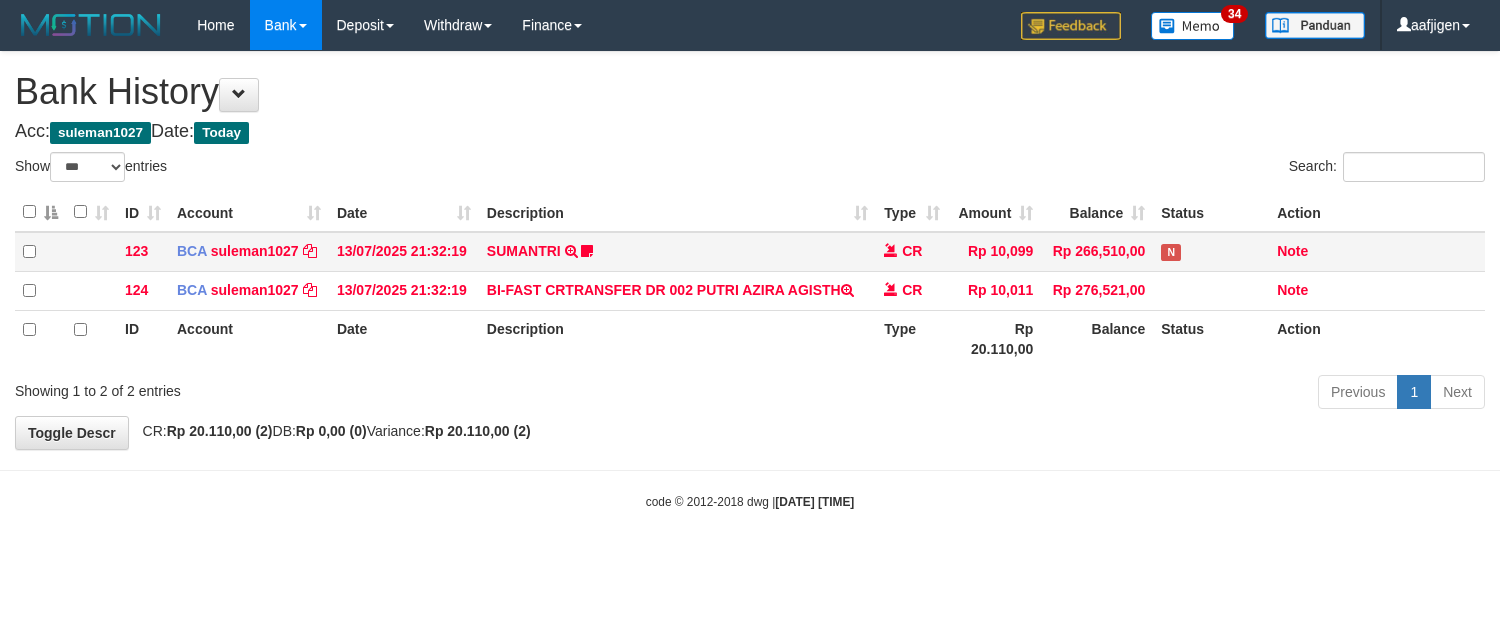 scroll, scrollTop: 0, scrollLeft: 0, axis: both 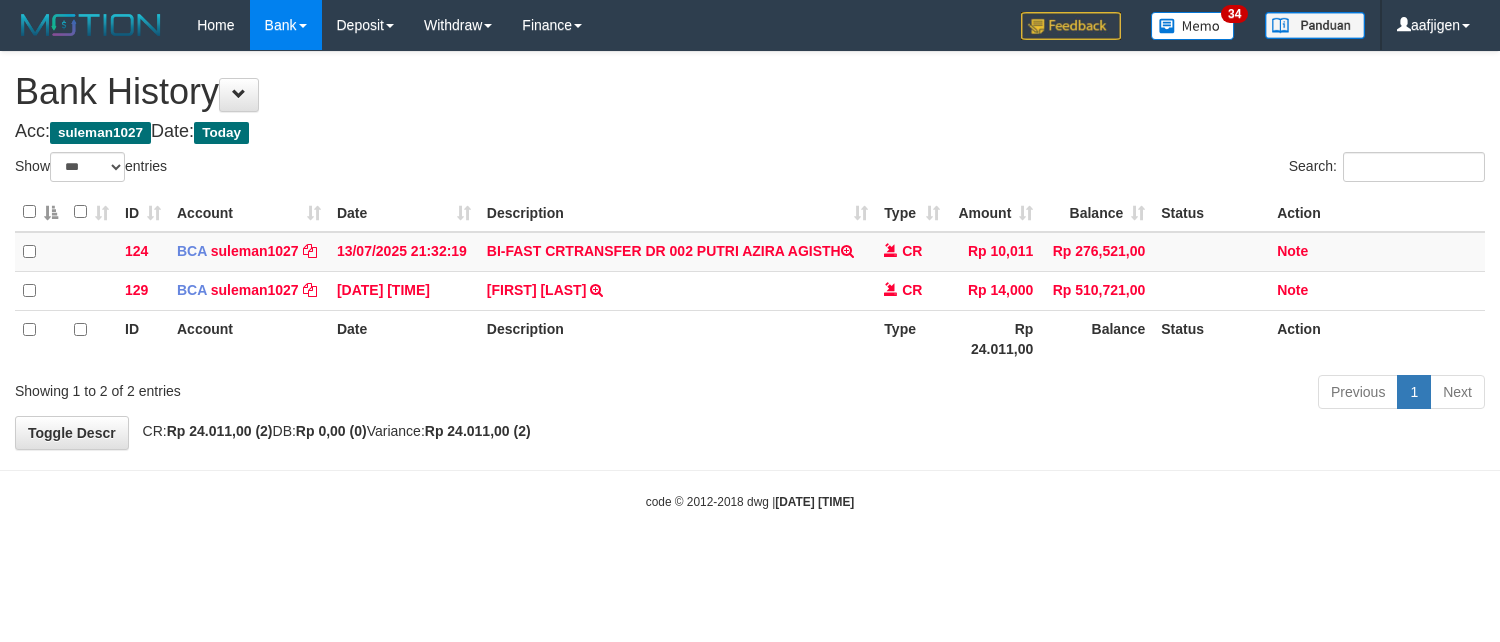 select on "***" 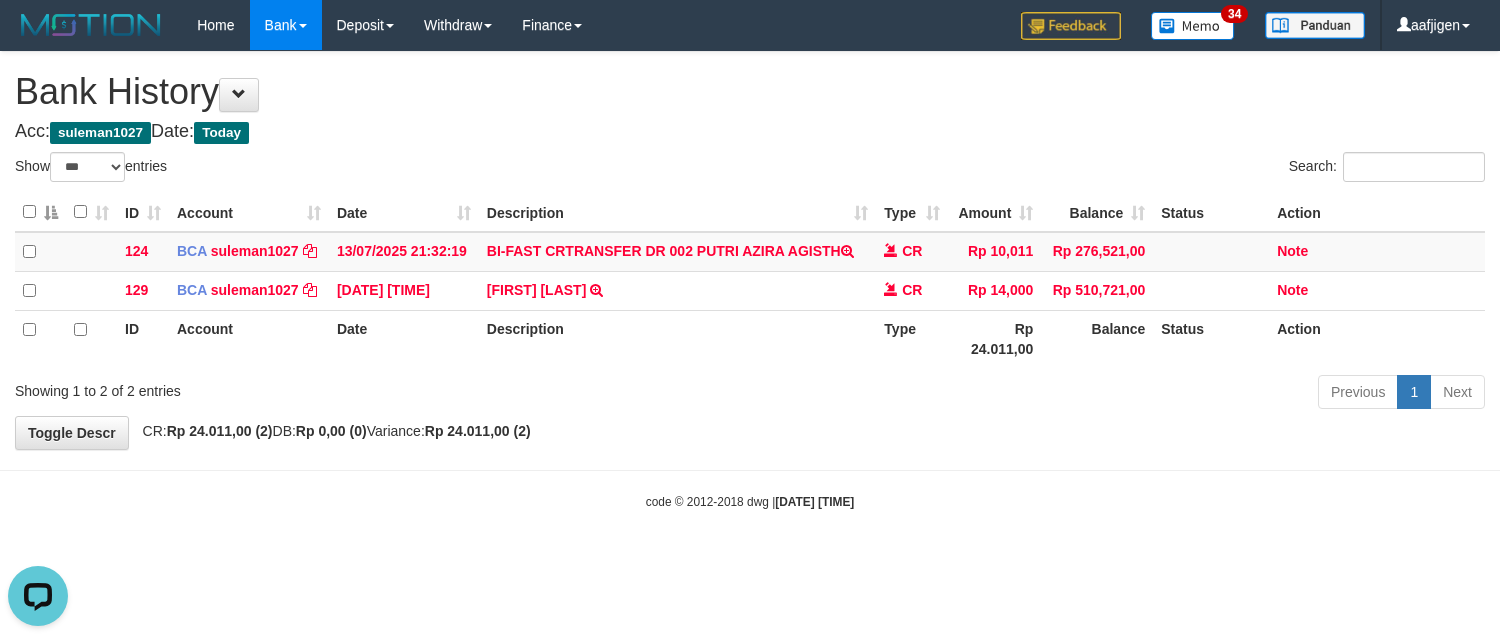 scroll, scrollTop: 0, scrollLeft: 0, axis: both 